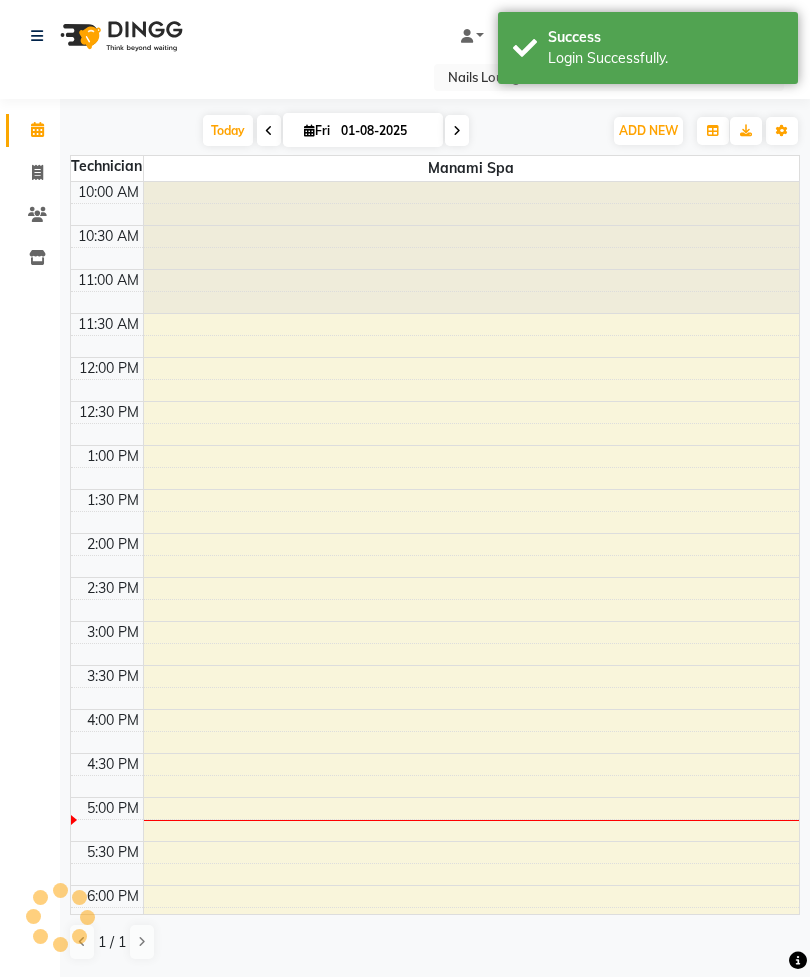 scroll, scrollTop: 0, scrollLeft: 0, axis: both 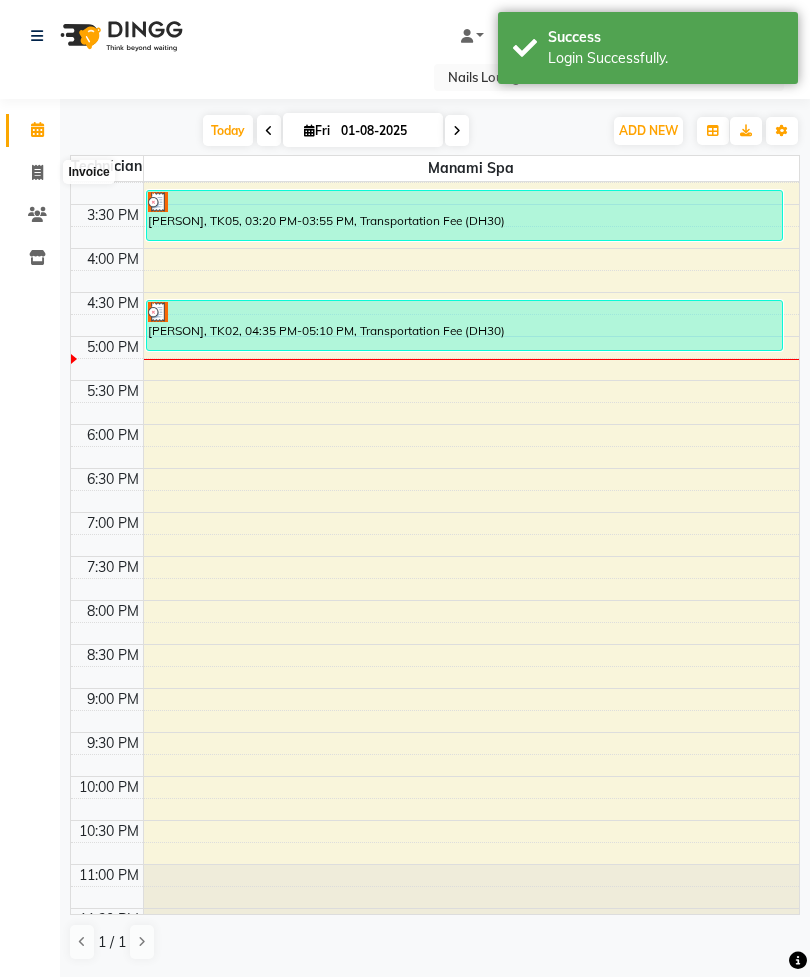click 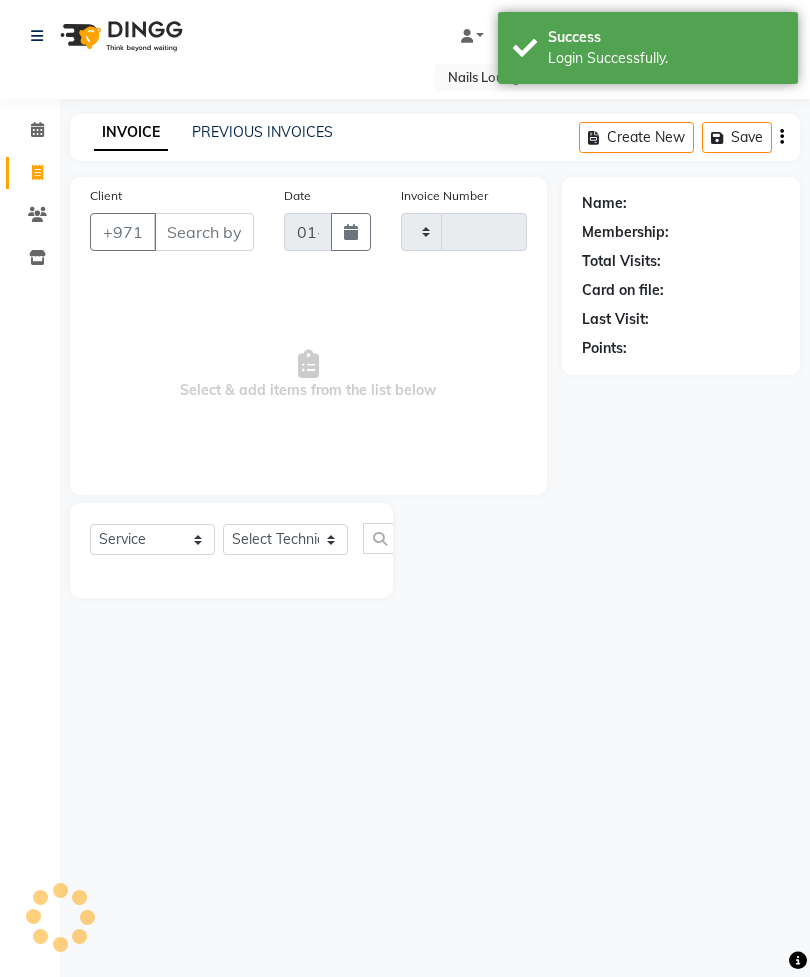 type on "1815" 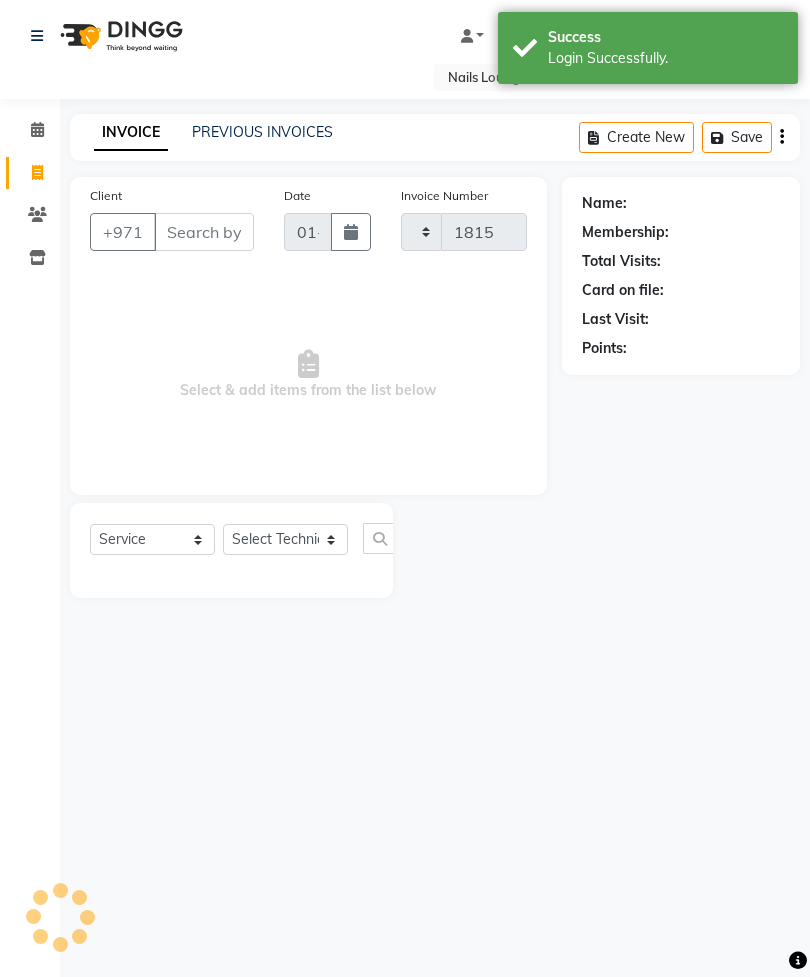 select on "6884" 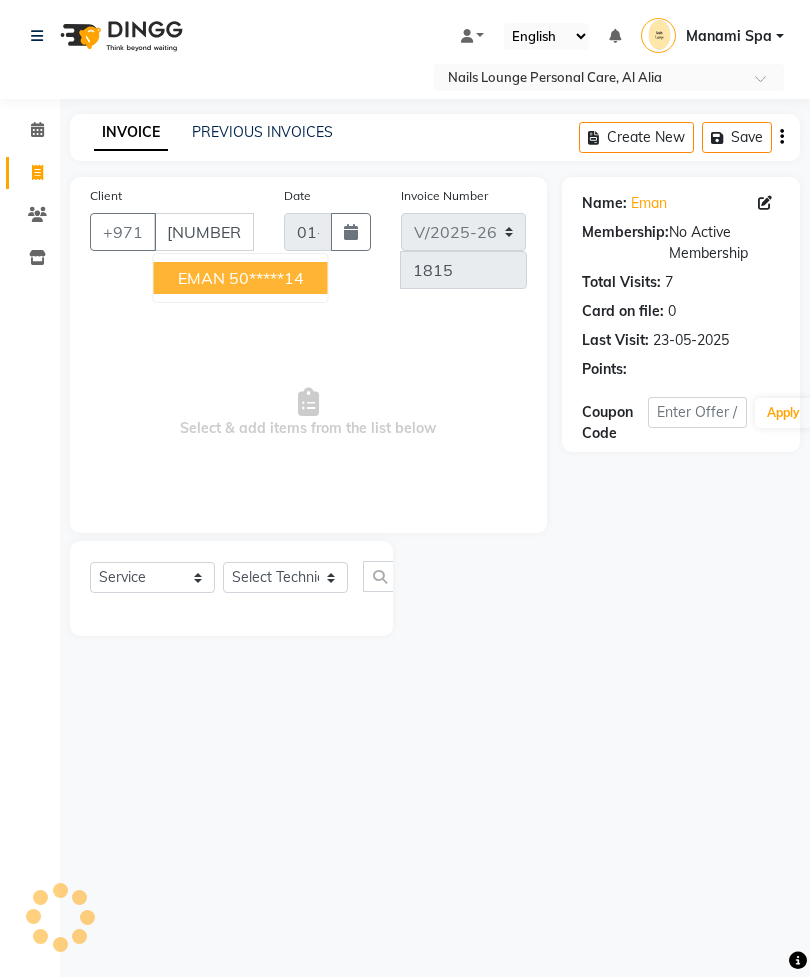 click on "50*****14" at bounding box center (266, 278) 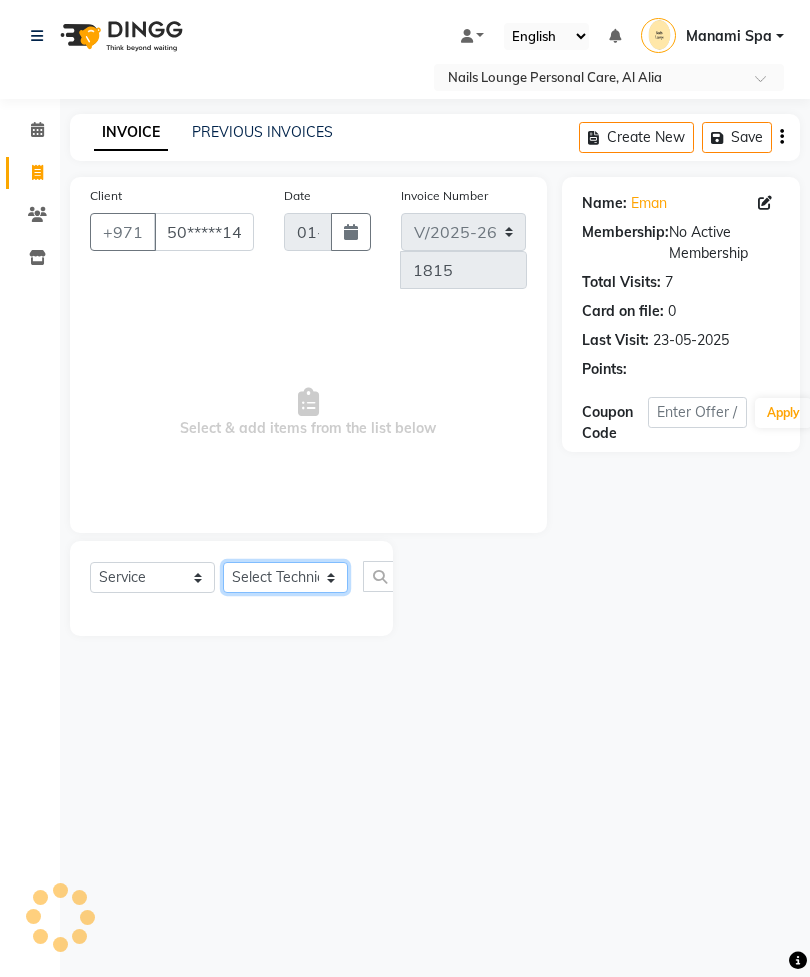 click on "Select Technician [PERSON], [PERSON], [PERSON], [PERSON], [PERSON], [PERSON], [PERSON], [PERSON], [PERSON], [PERSON], [PERSON], [PERSON], [PERSON], [PERSON], [PERSON], [PERSON], [PERSON], [PERSON], [PERSON], [PERSON], [PERSON], [PERSON]" 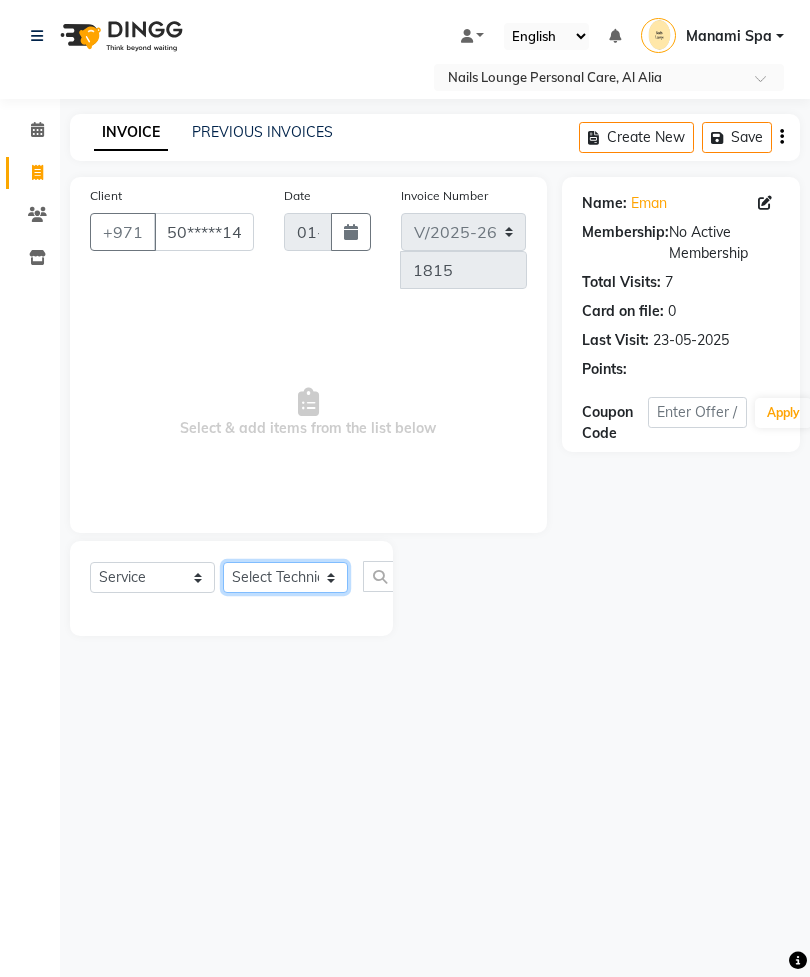 select on "53952" 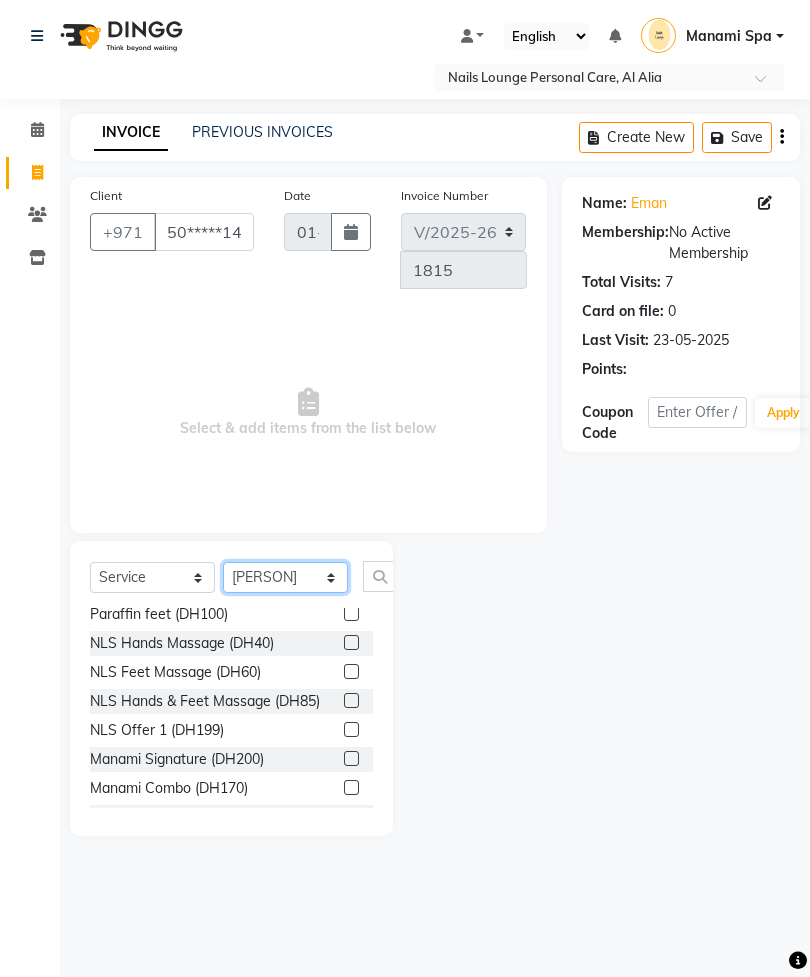 scroll, scrollTop: 397, scrollLeft: 0, axis: vertical 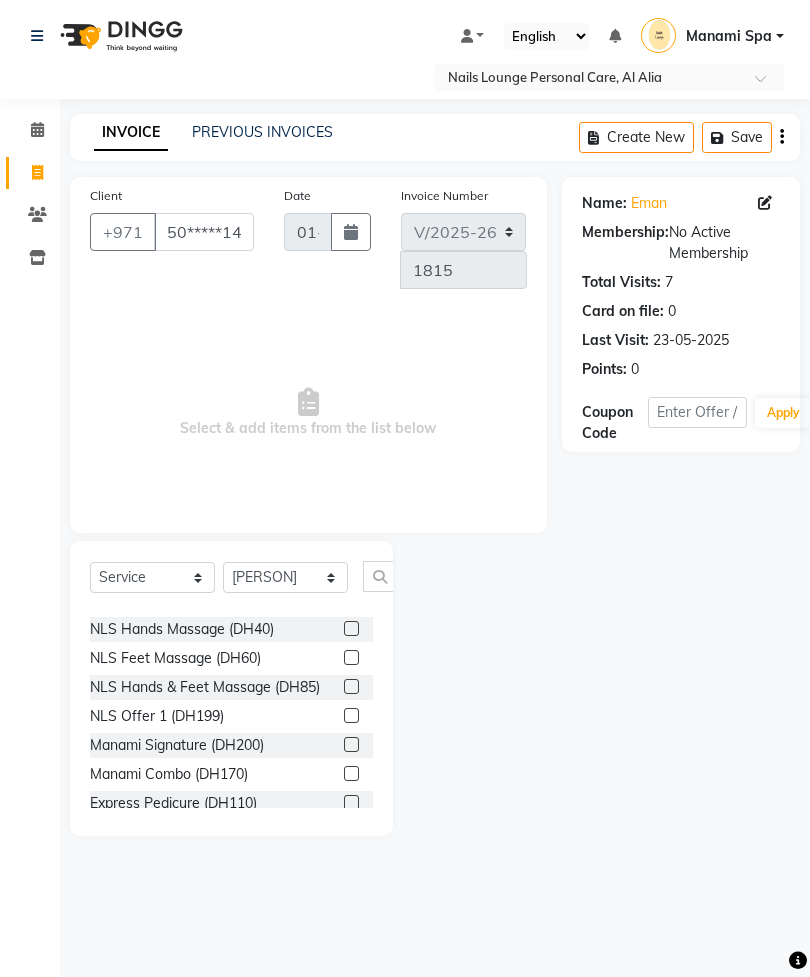click 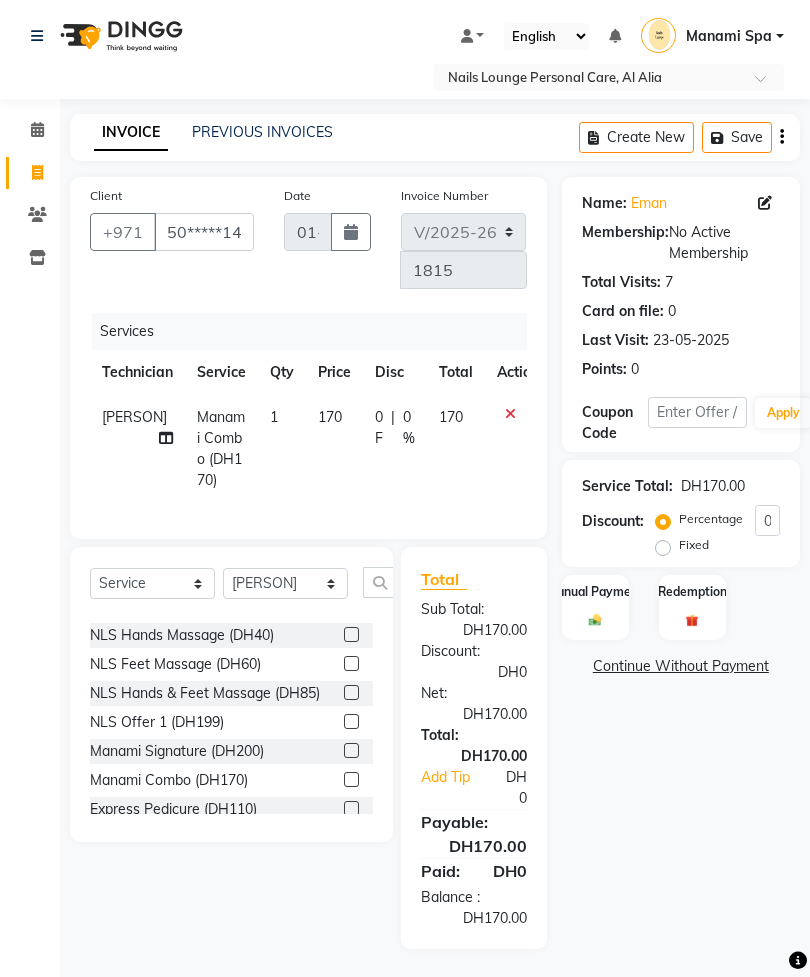 click 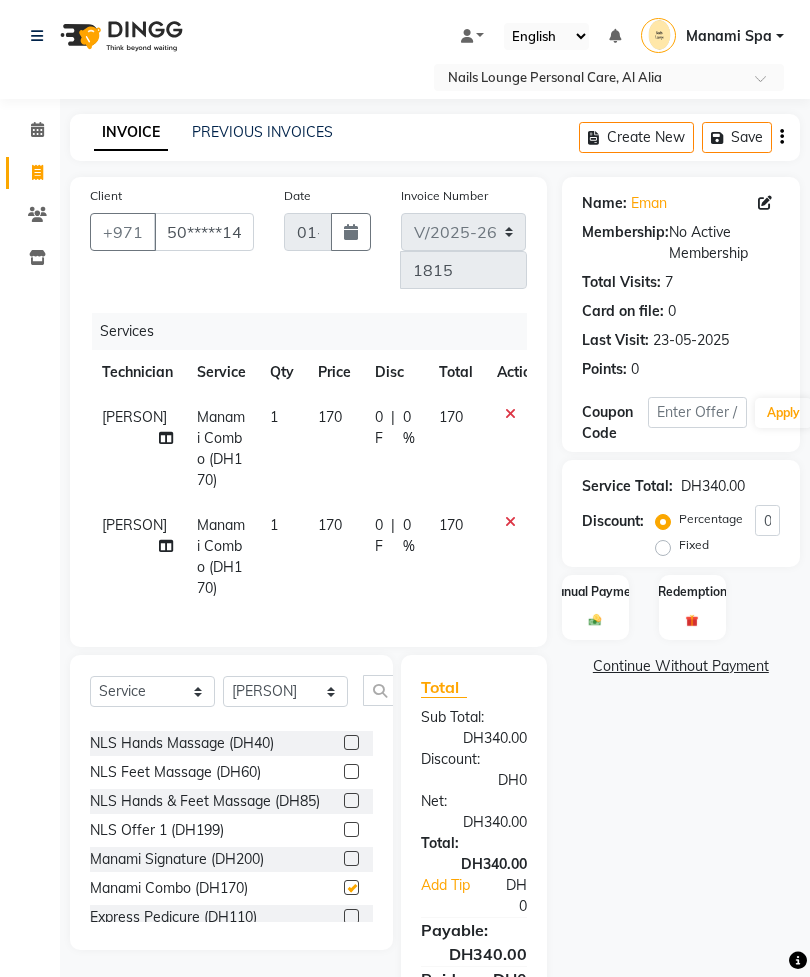 checkbox on "false" 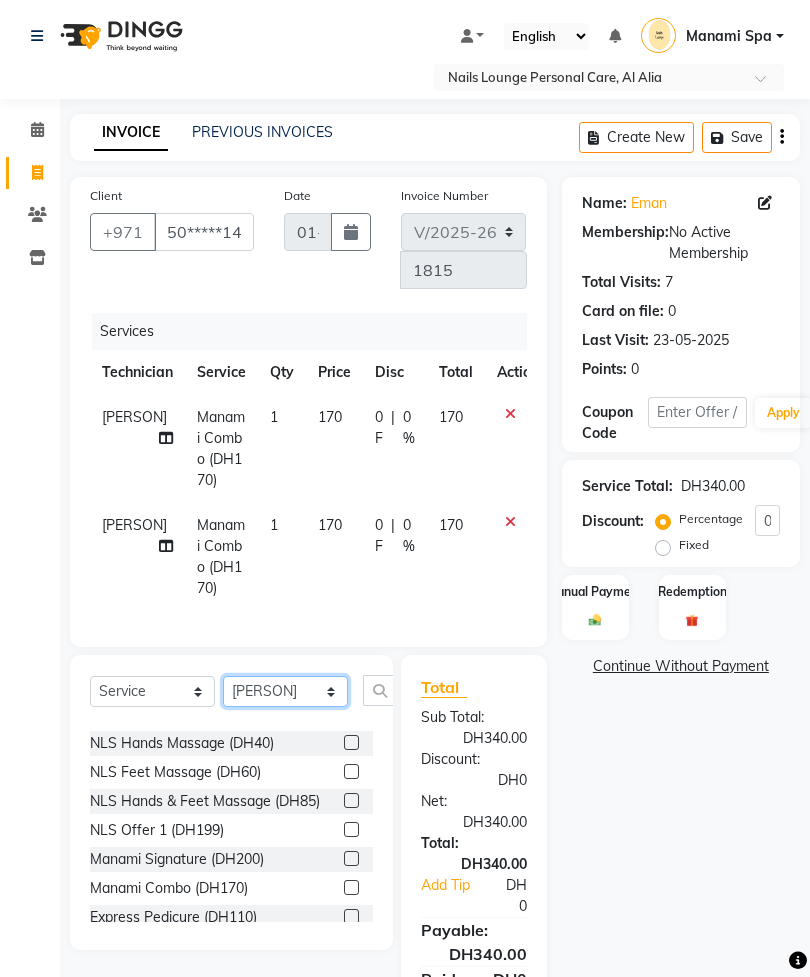 click on "Select Technician [PERSON], [PERSON], [PERSON], [PERSON], [PERSON], [PERSON], [PERSON], [PERSON], [PERSON], [PERSON], [PERSON], [PERSON], [PERSON], [PERSON], [PERSON], [PERSON], [PERSON], [PERSON], [PERSON], [PERSON], [PERSON], [PERSON]" 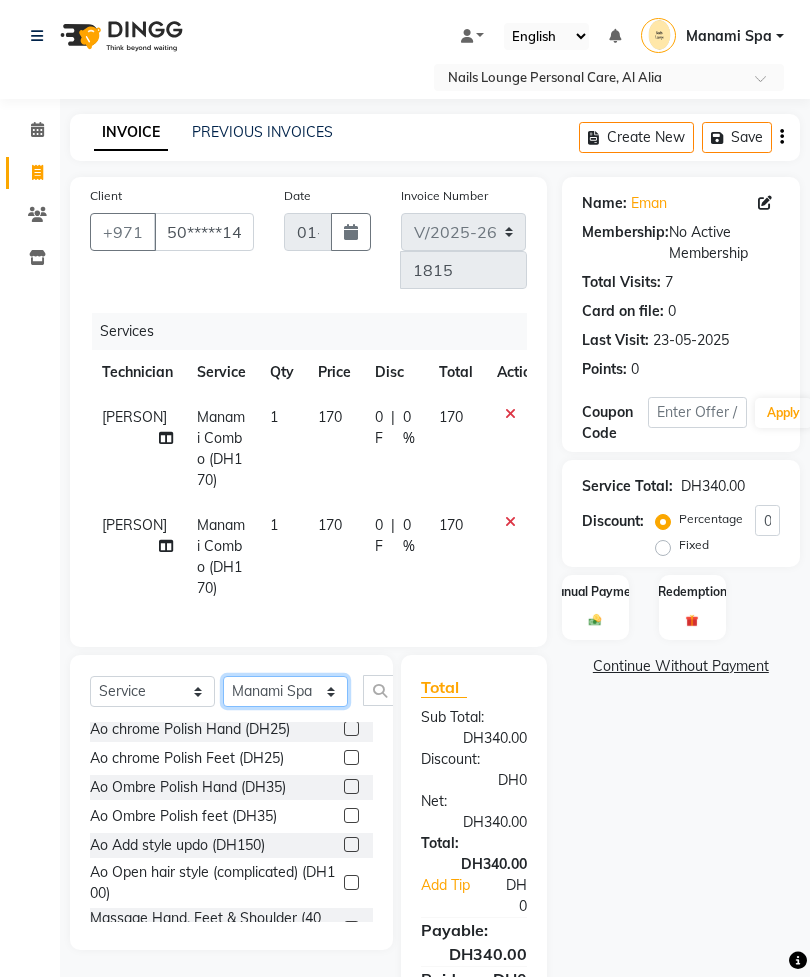 scroll, scrollTop: 893, scrollLeft: 0, axis: vertical 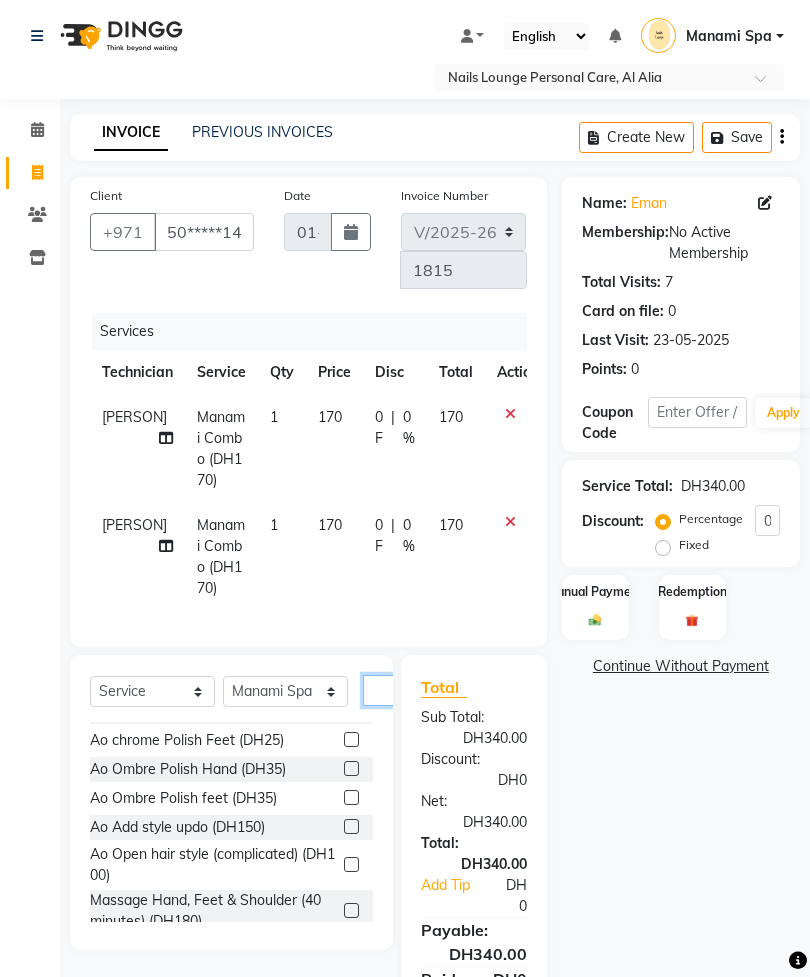 click 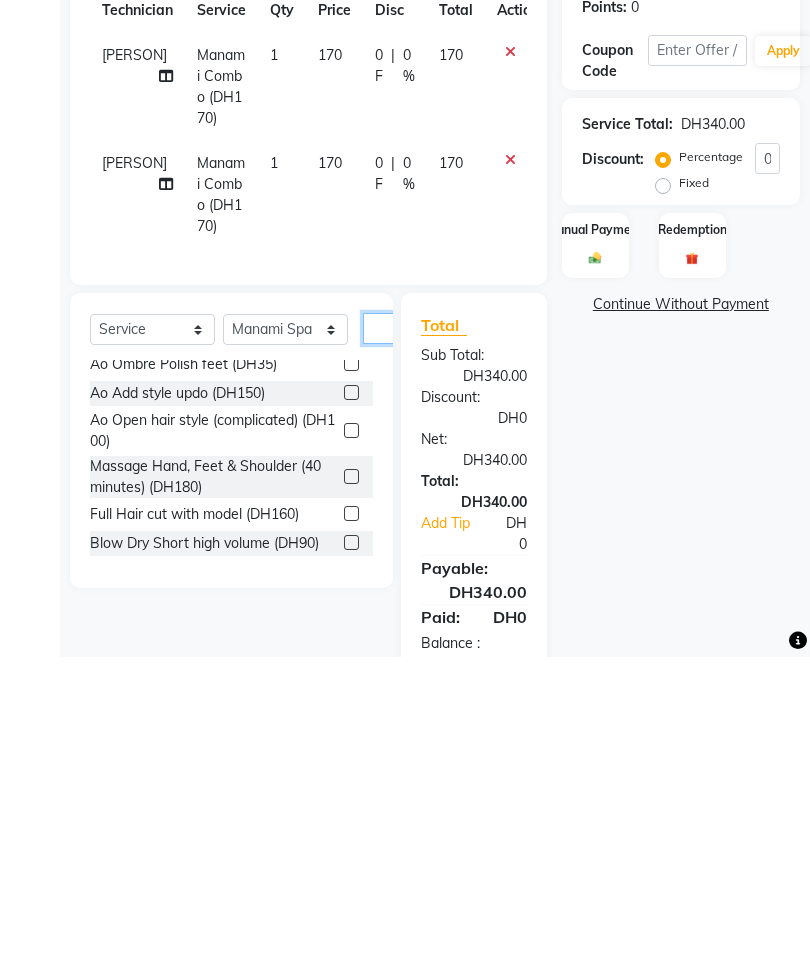 scroll, scrollTop: 973, scrollLeft: 0, axis: vertical 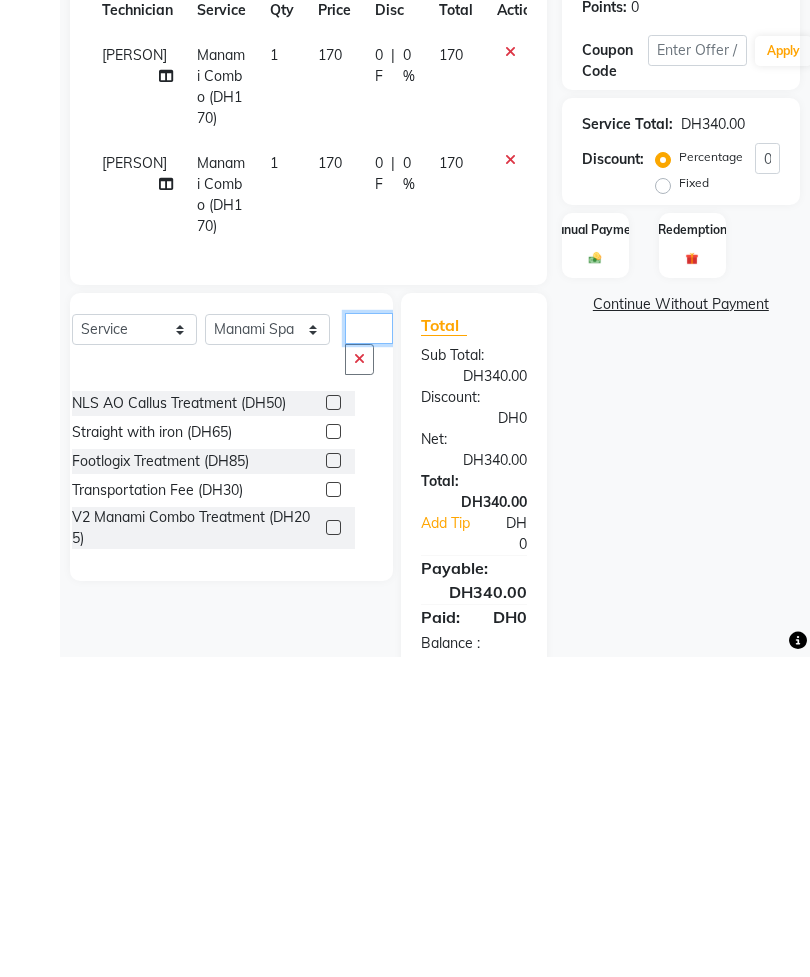 type on "Tr" 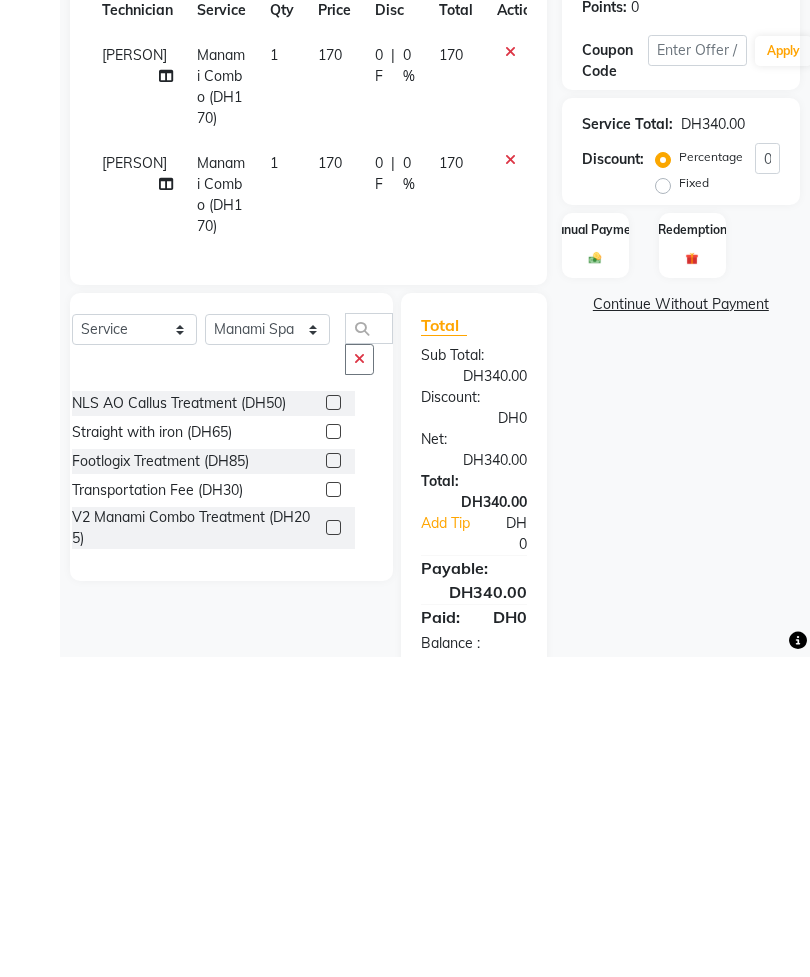 click on "Select  Service  Product  Membership  Package Voucher Prepaid Gift Card  Select Technician [PERSON], [PERSON], [PERSON], [PERSON], [PERSON], [PERSON], [PERSON], [PERSON], [PERSON], [PERSON], [PERSON], [PERSON], [PERSON], [PERSON], [PERSON], [PERSON], [PERSON], [PERSON], [PERSON], [PERSON], [PERSON], [PERSON] Tr NLS AO Callus Treatment (DH50)  Straight with iron (DH65)  Footlogix Treatment  (DH85)  Transportation Fee (DH30)  V2 Manami Combo Treatment (DH205)" 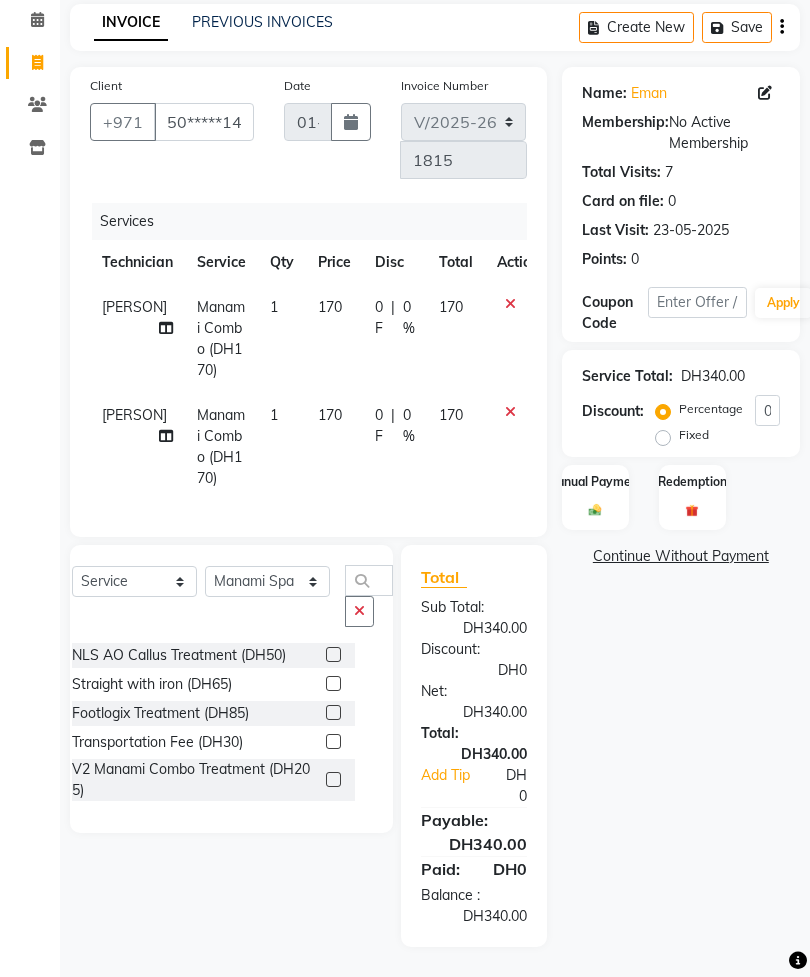 click 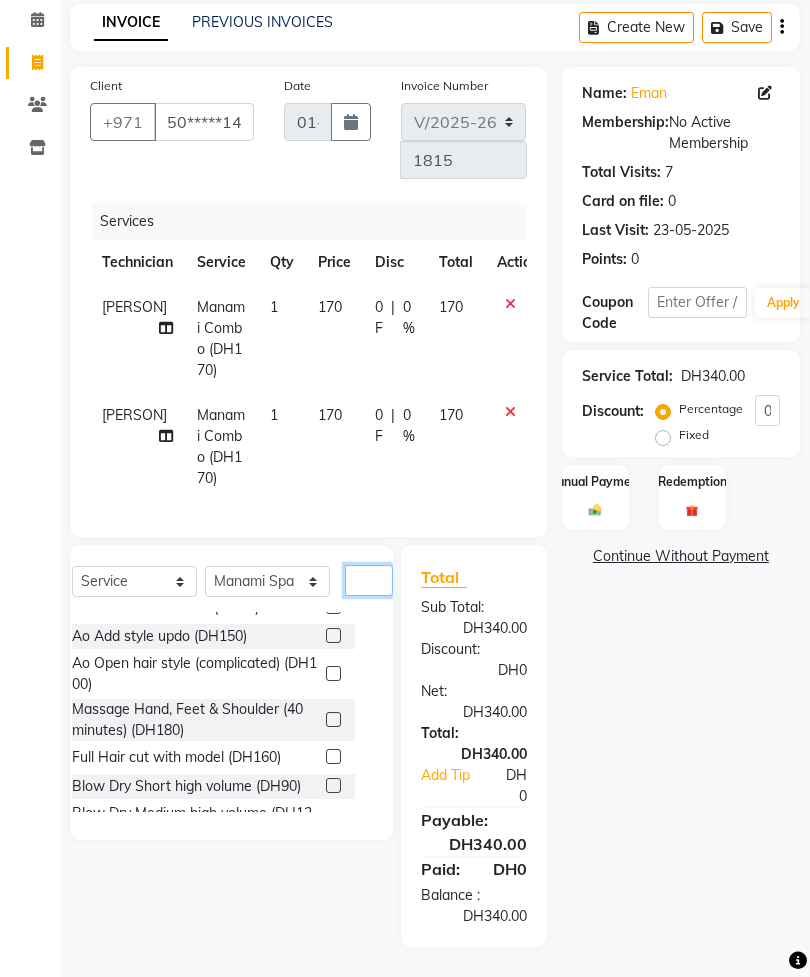 scroll, scrollTop: 0, scrollLeft: 0, axis: both 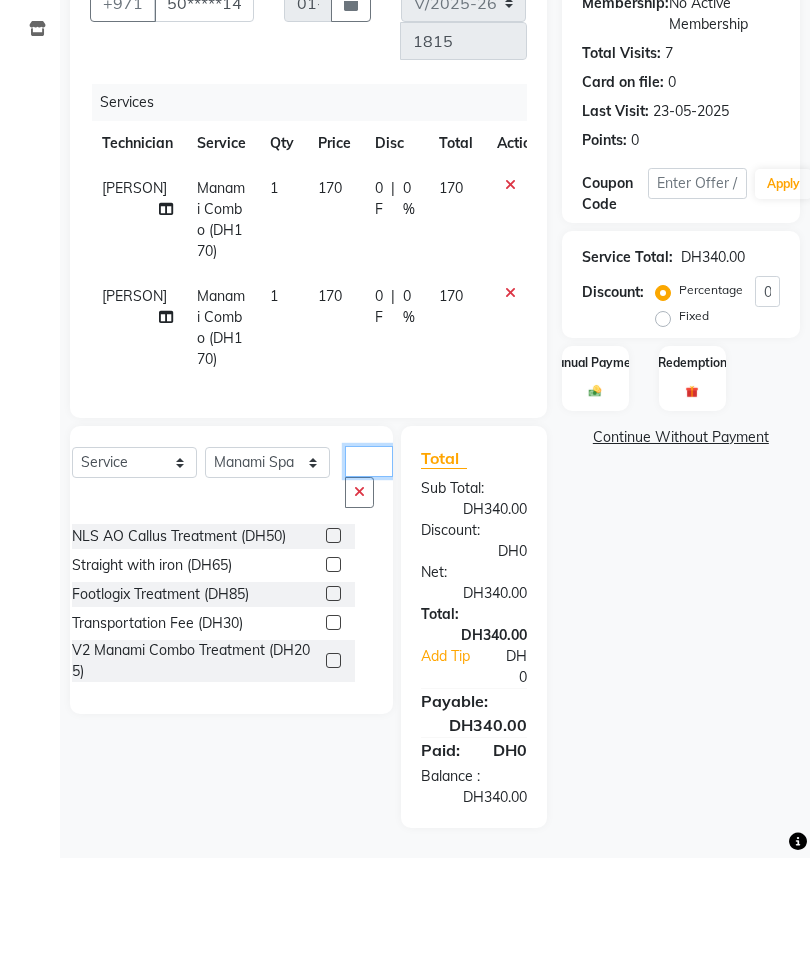 type on "Tr" 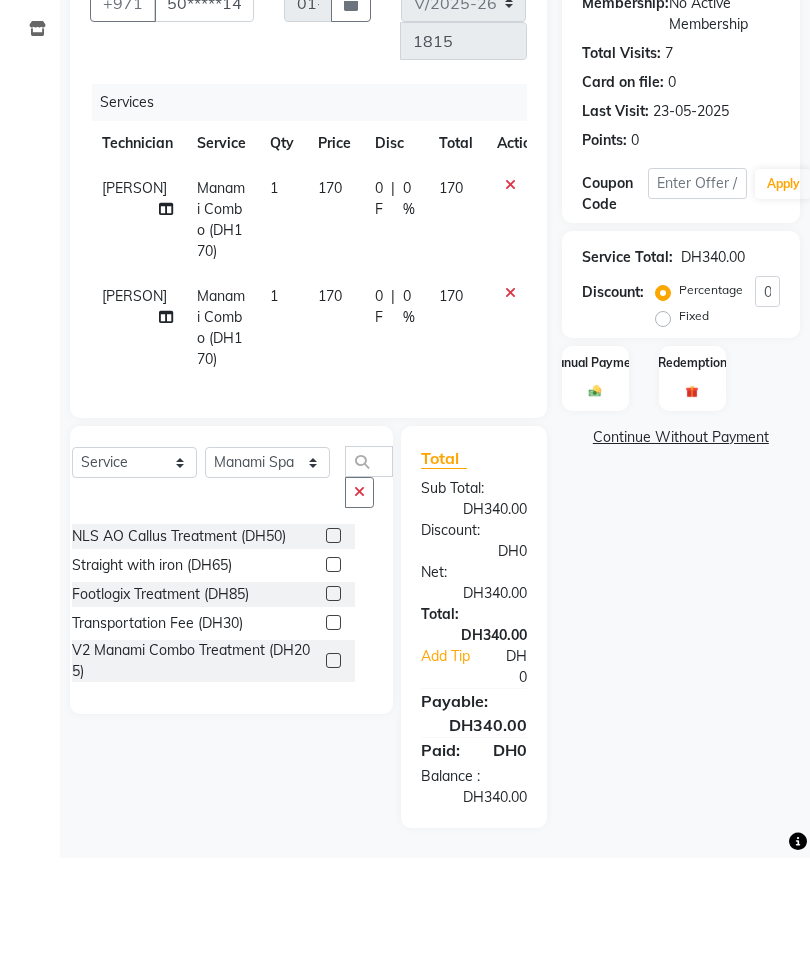 click 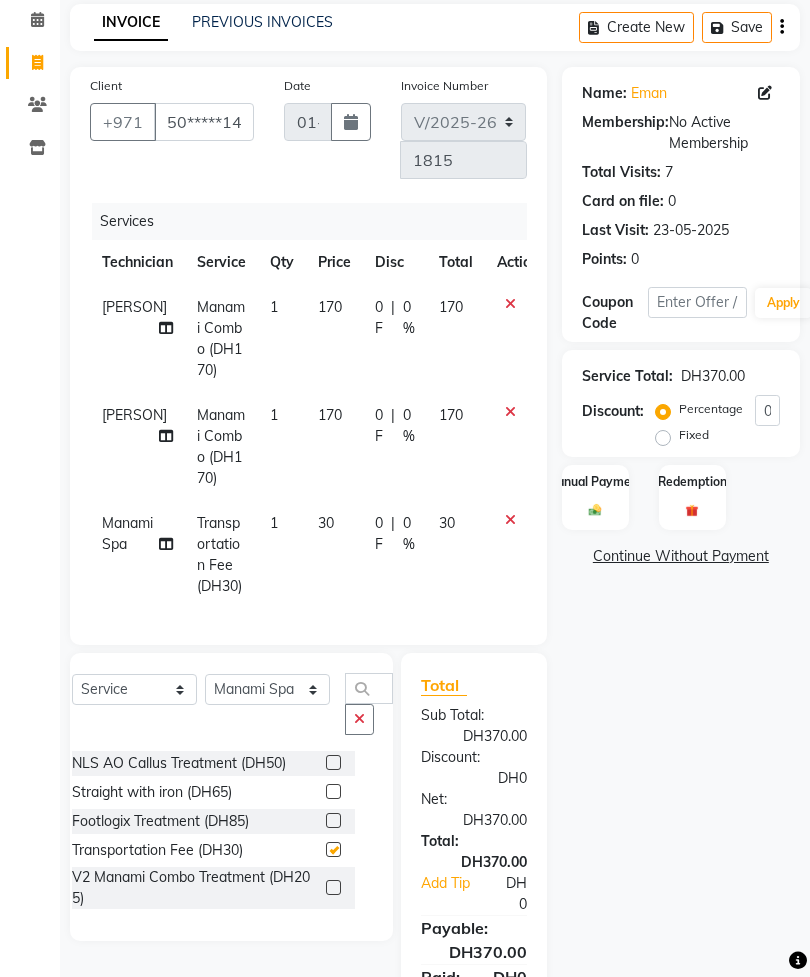 checkbox on "false" 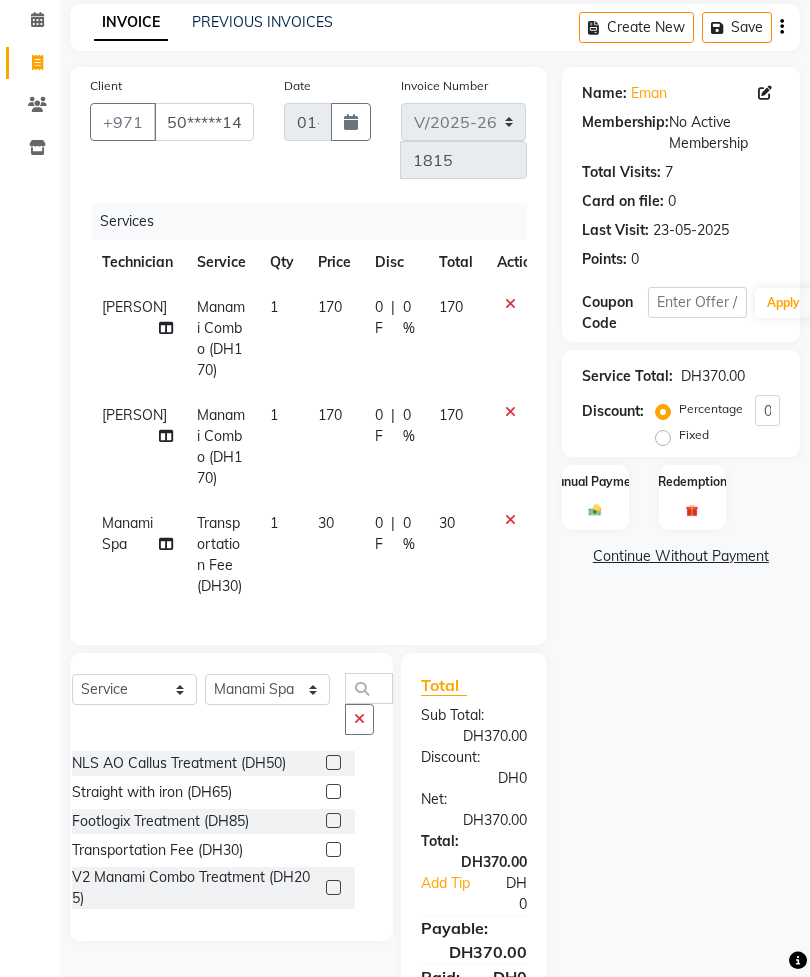 click 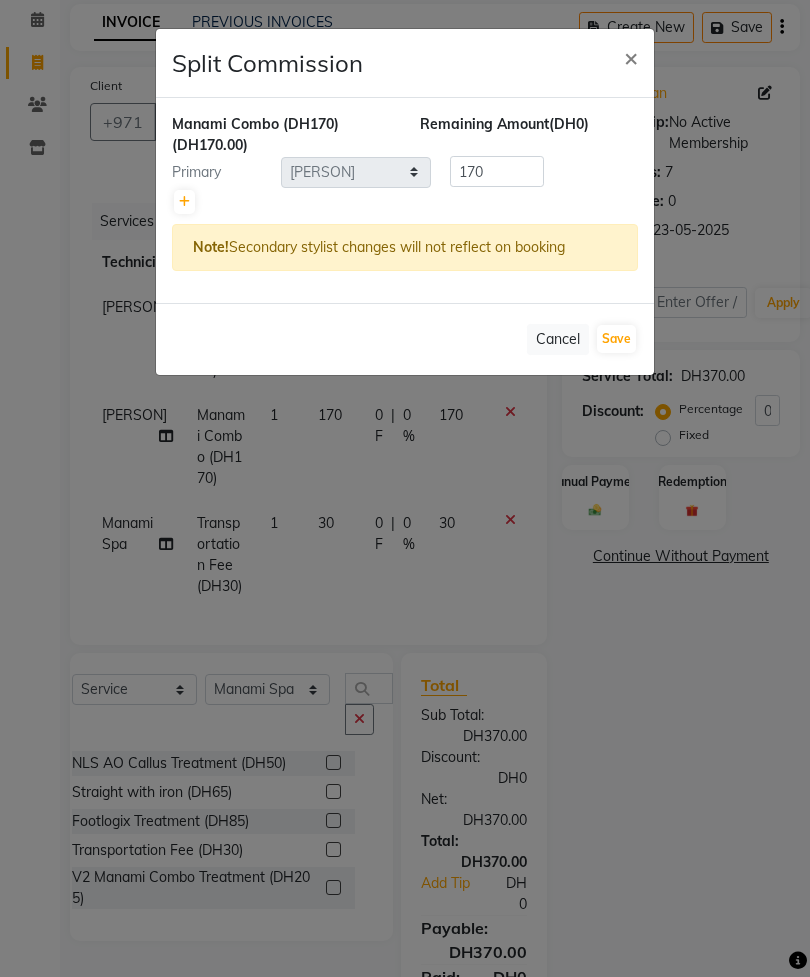 click 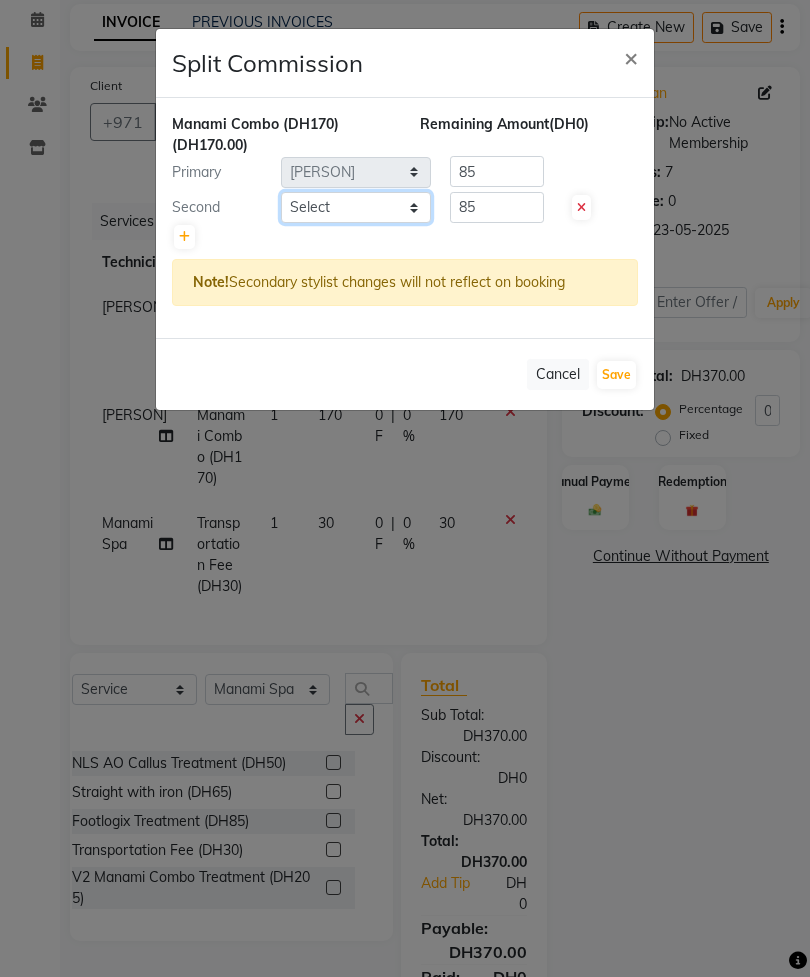 click on "Select  [PERSON], [PERSON], [PERSON], [PERSON], [PERSON], [PERSON], [PERSON], [PERSON], [PERSON], [PERSON], [PERSON], [PERSON], [PERSON], [PERSON], [PERSON], [PERSON], [PERSON], [PERSON], [PERSON], [PERSON], [PERSON], [PERSON]" 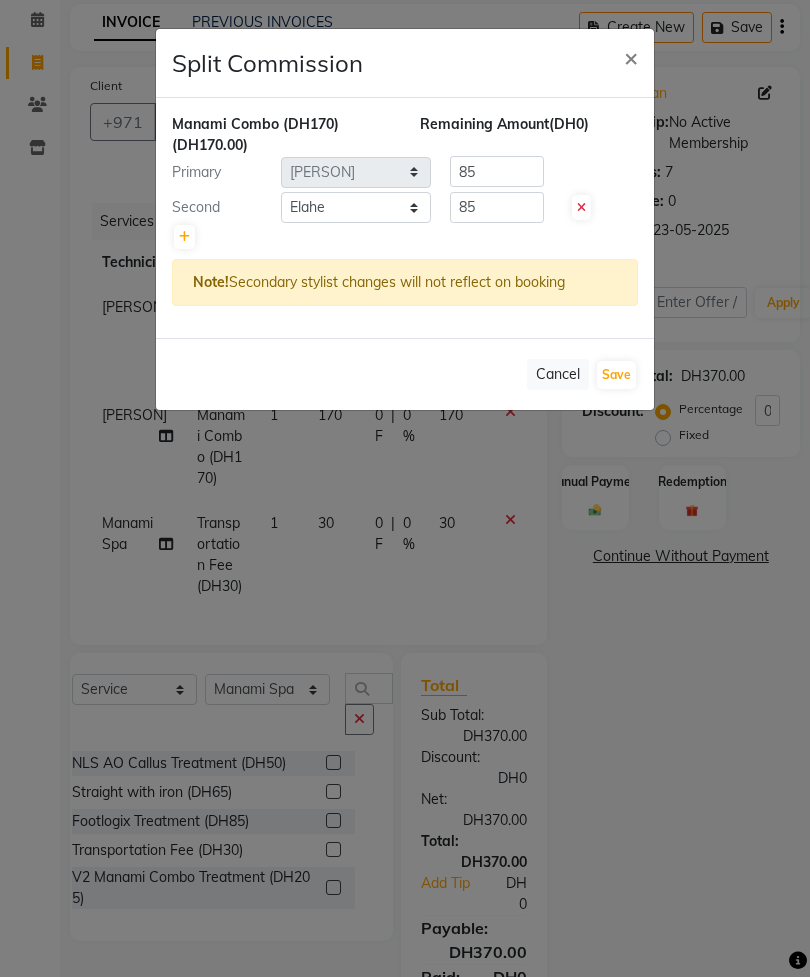 click on "Save" 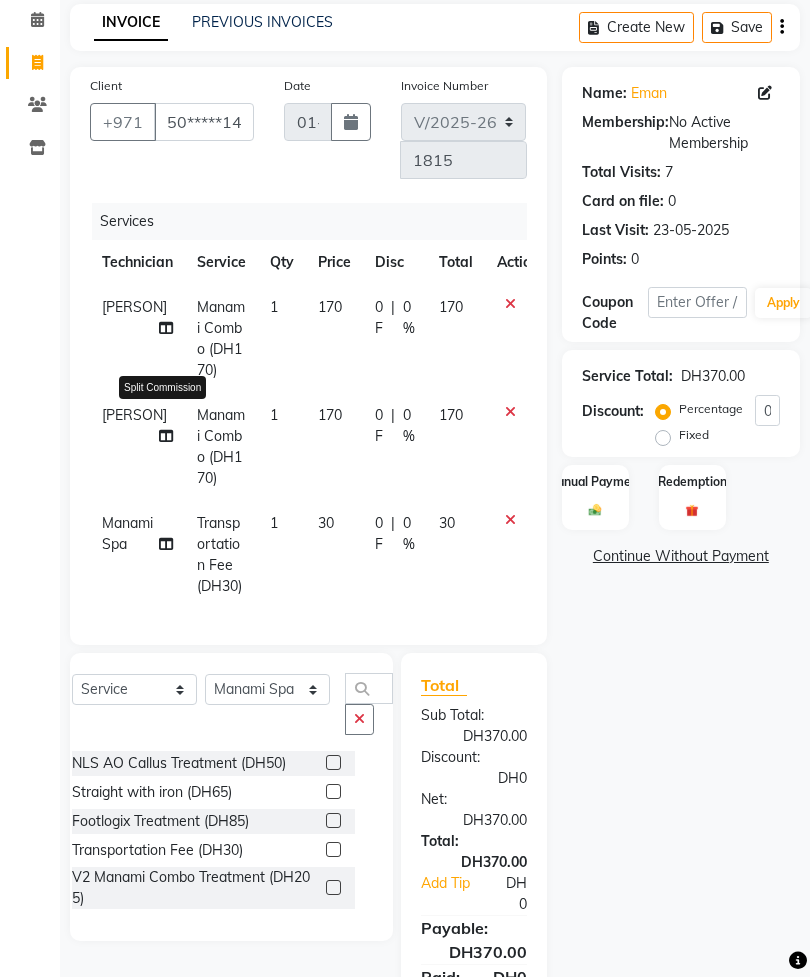 click 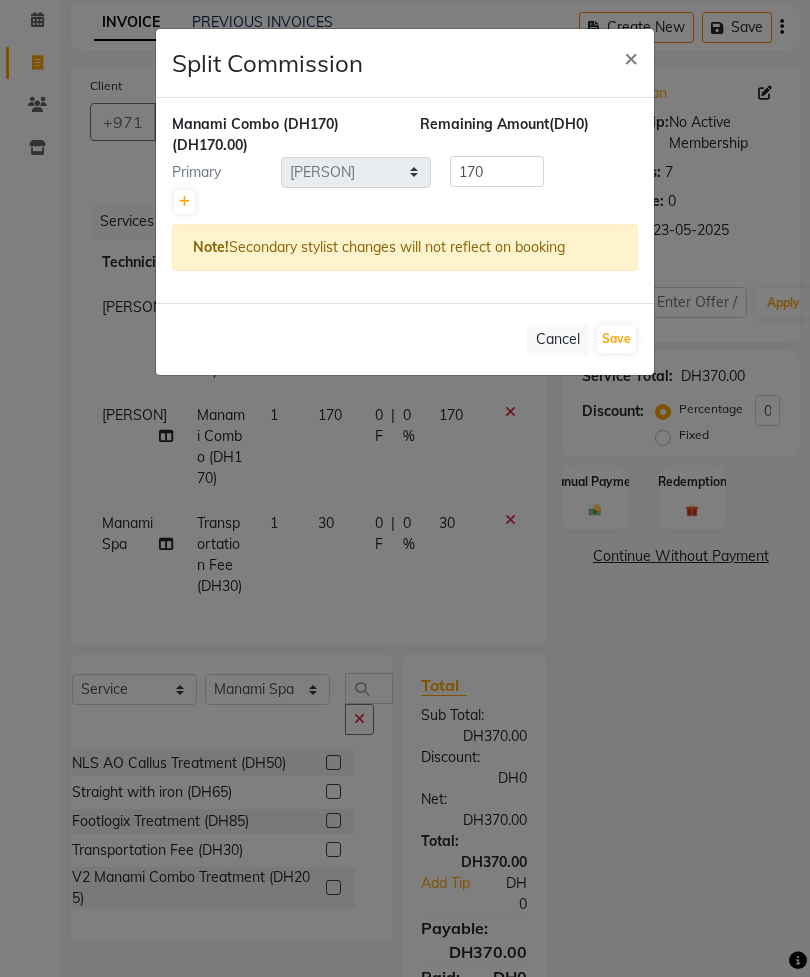 click 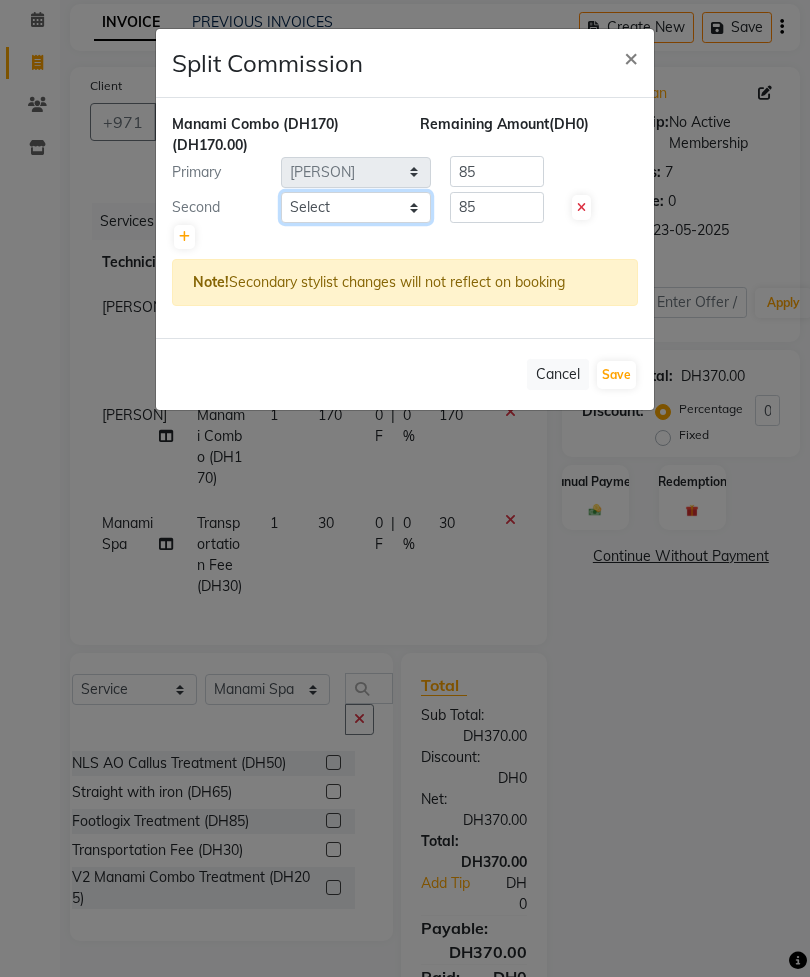 click on "Select  [PERSON], [PERSON], [PERSON], [PERSON], [PERSON], [PERSON], [PERSON], [PERSON], [PERSON], [PERSON], [PERSON], [PERSON], [PERSON], [PERSON], [PERSON], [PERSON], [PERSON], [PERSON], [PERSON], [PERSON], [PERSON], [PERSON]" 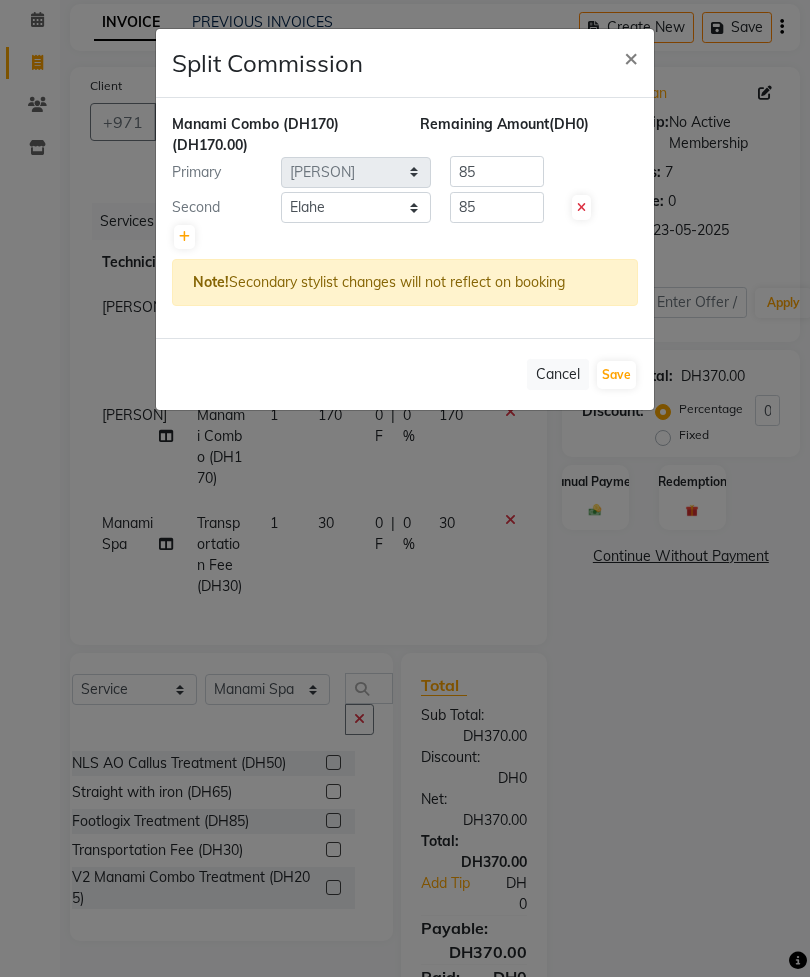 click on "Save" 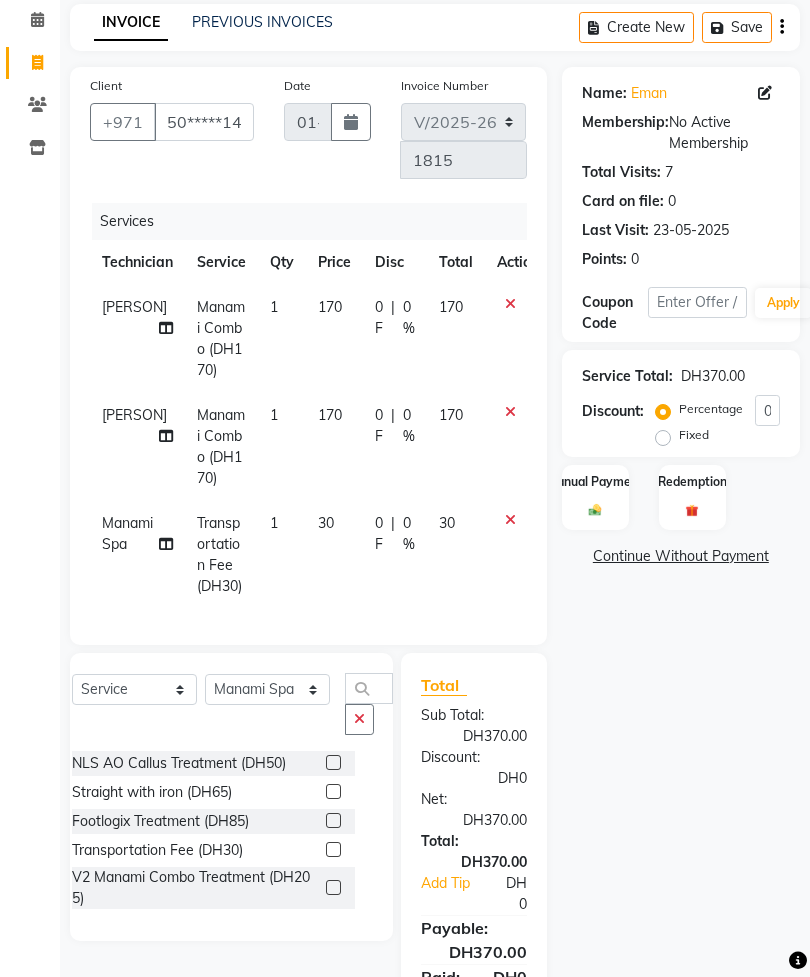 click on "Manual Payment" 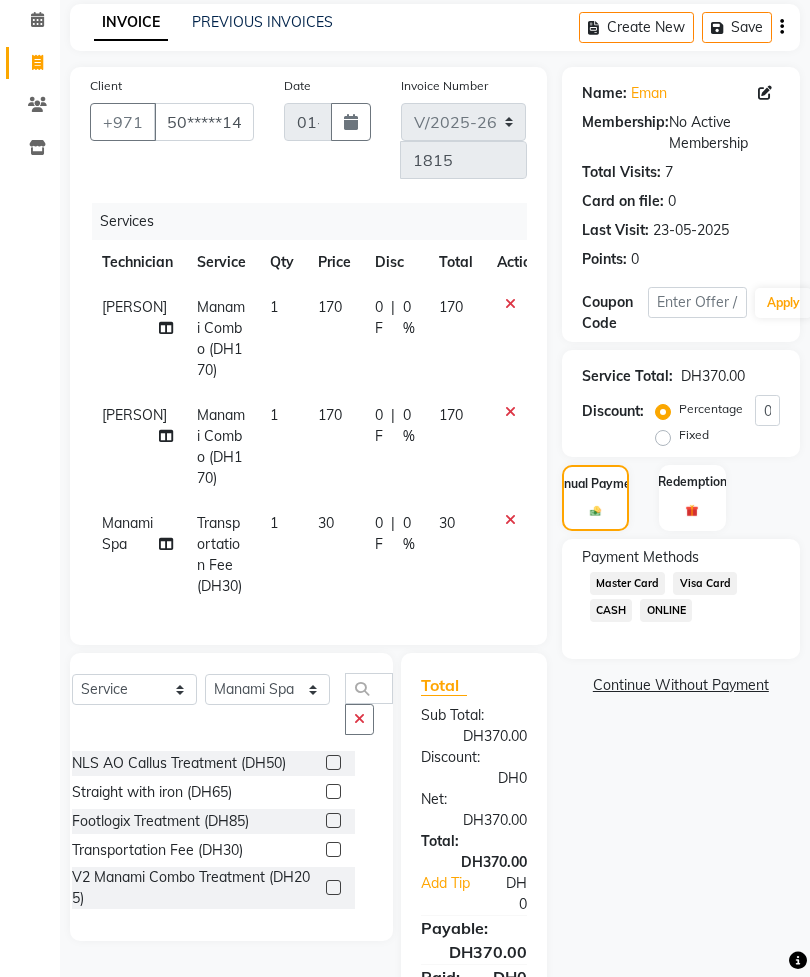 click on "Visa Card" 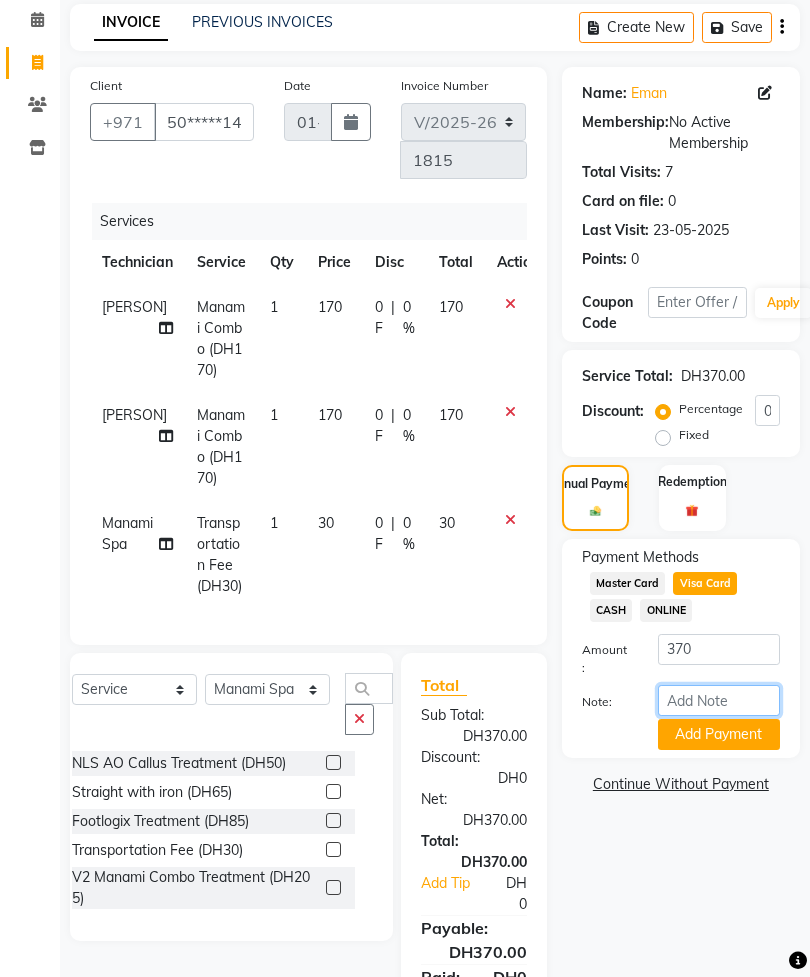 click on "Note:" at bounding box center [719, 700] 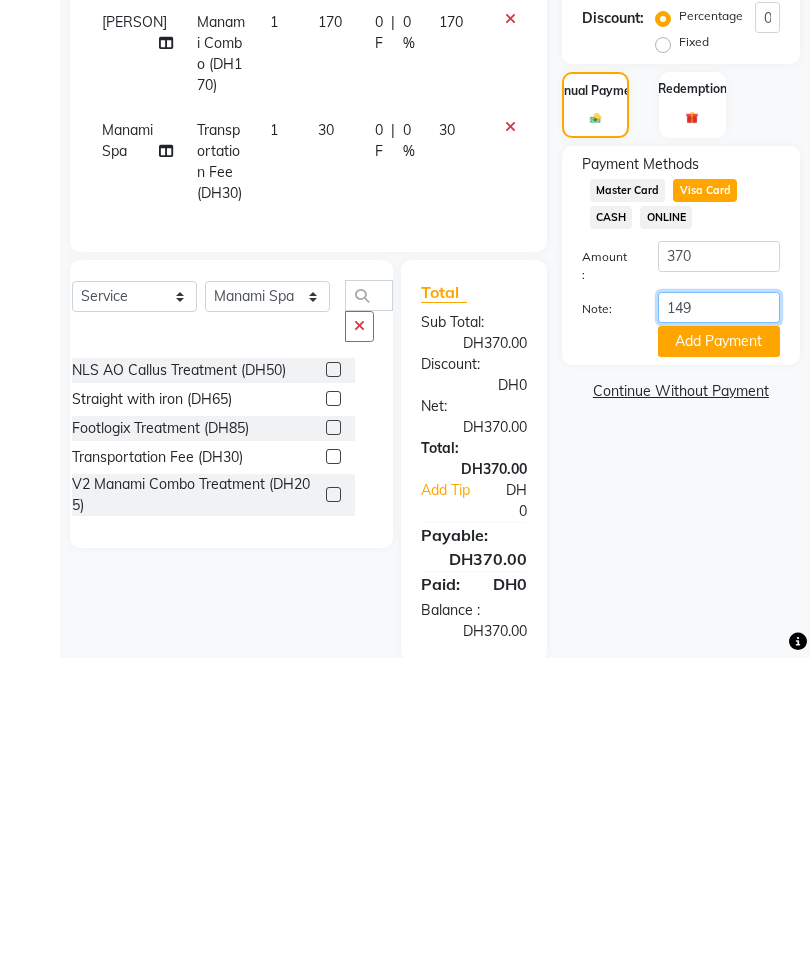 type on "1498" 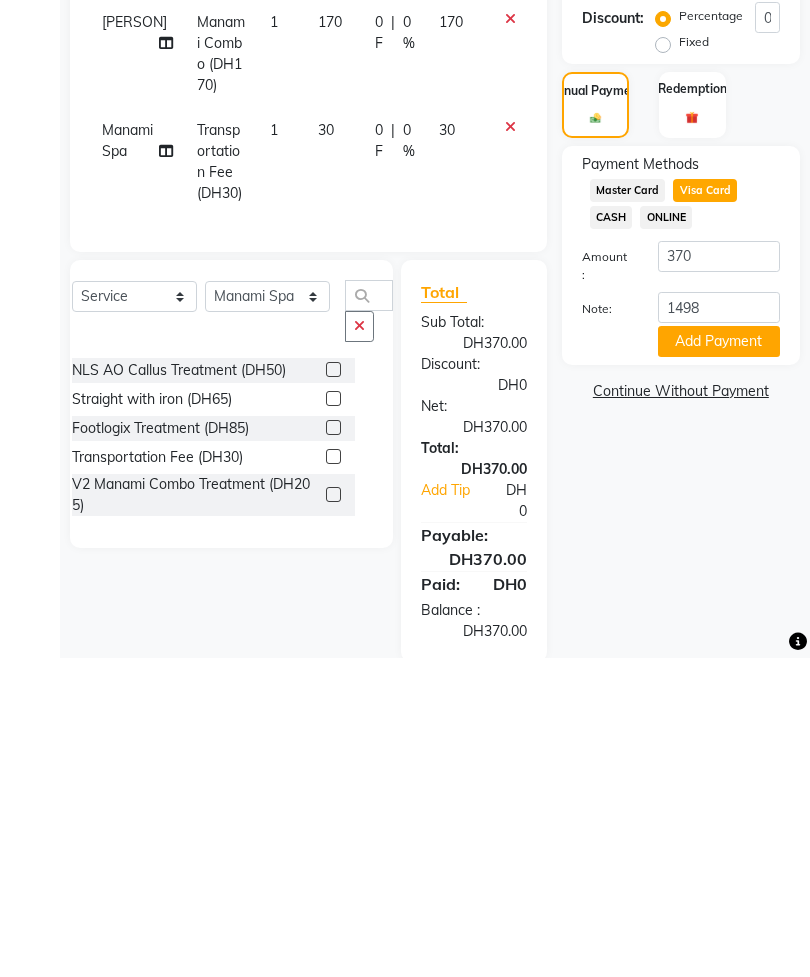 click on "Add Payment" 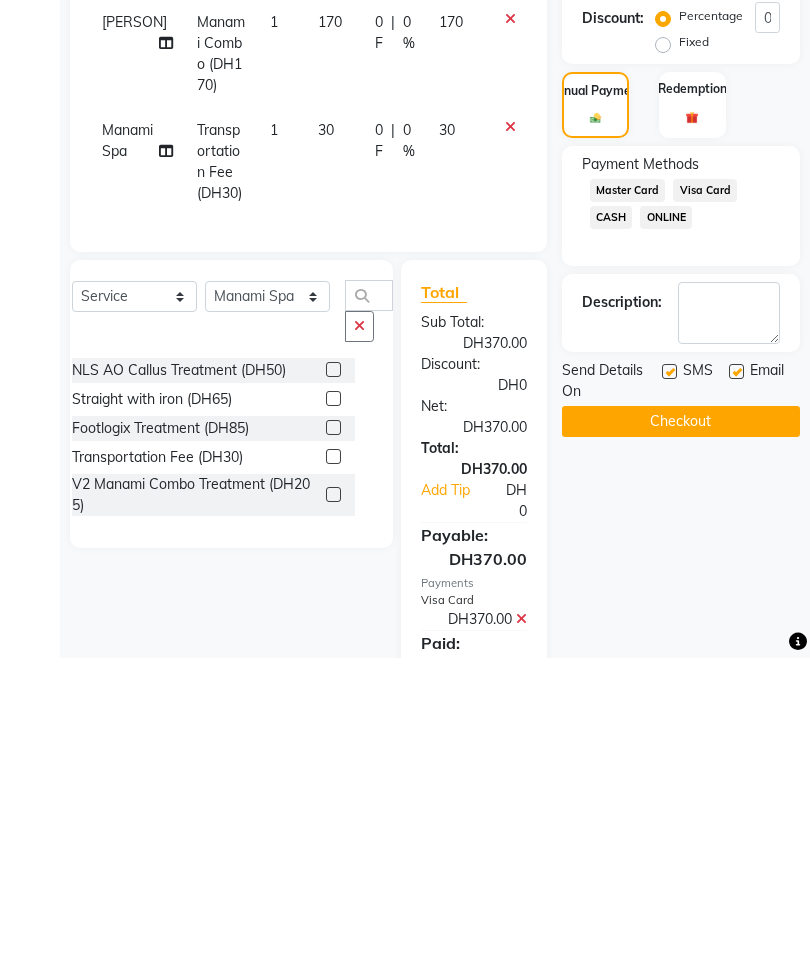 scroll, scrollTop: 218, scrollLeft: 0, axis: vertical 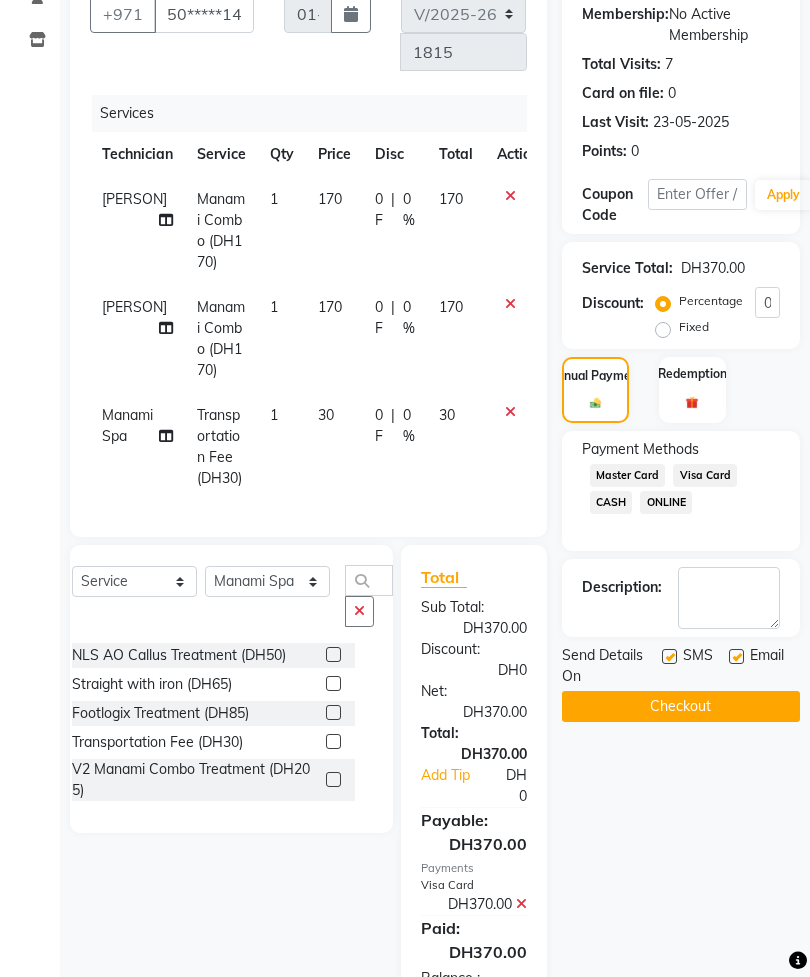 click on "Checkout" 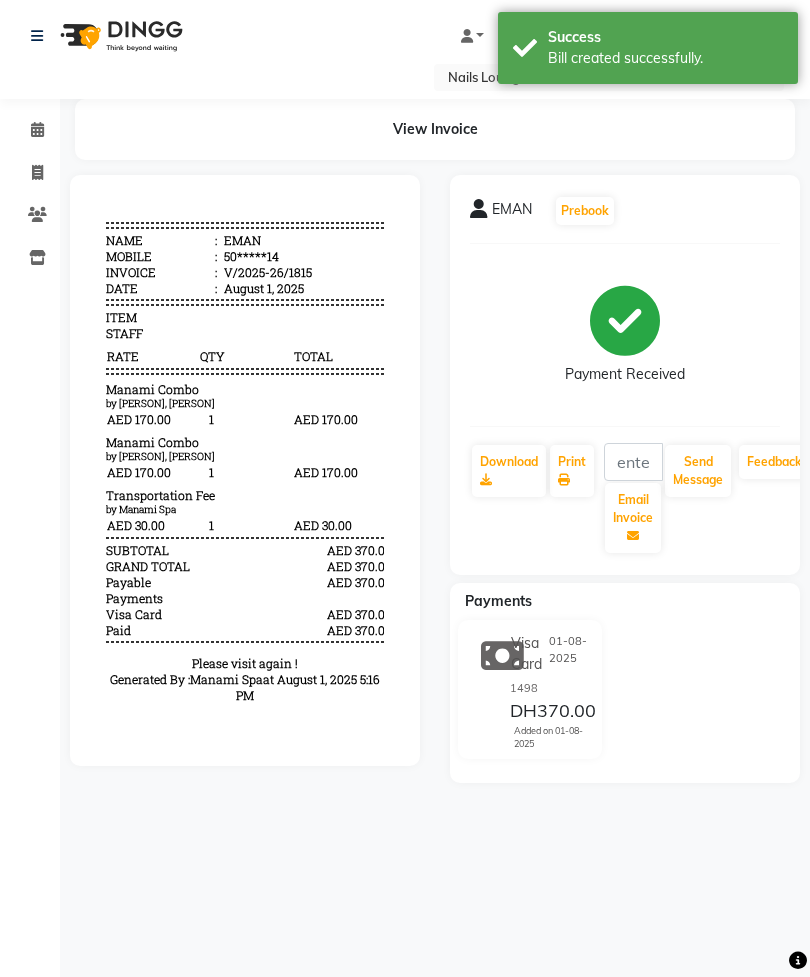 scroll, scrollTop: 0, scrollLeft: 0, axis: both 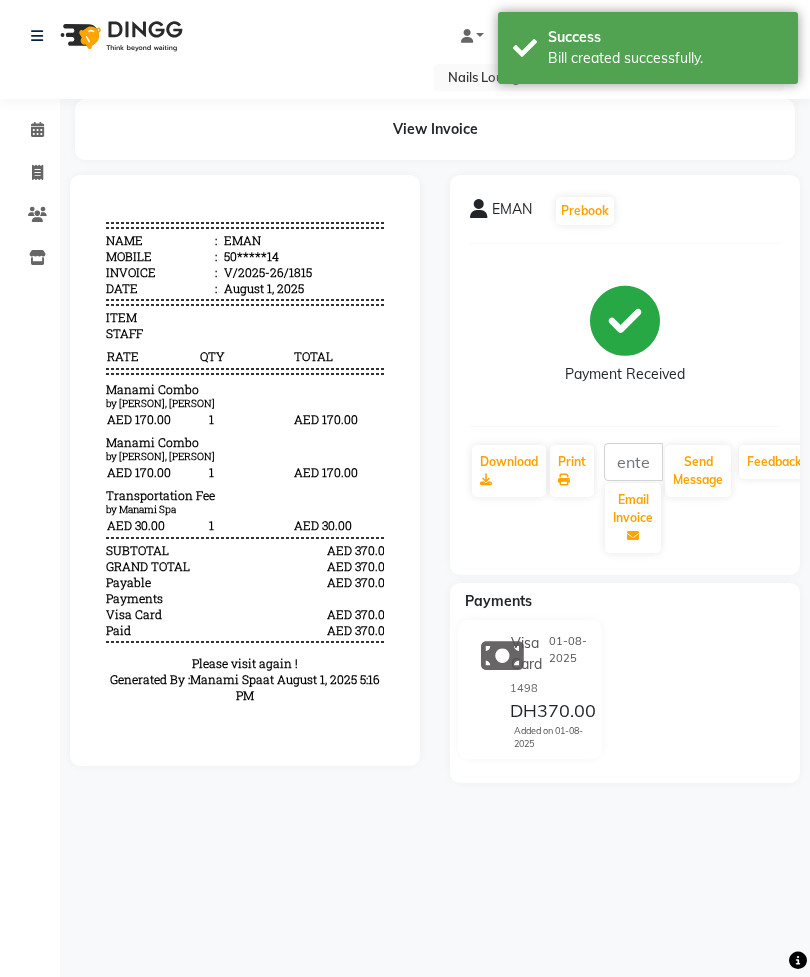 click on "Visa Card" 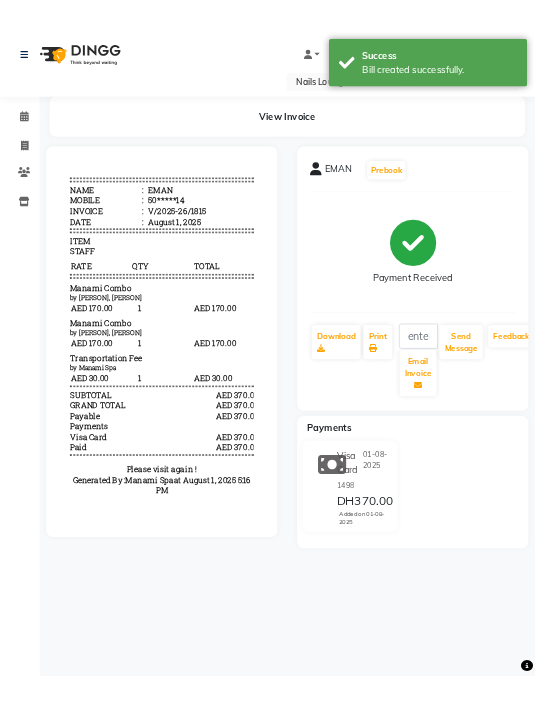 scroll, scrollTop: 0, scrollLeft: 0, axis: both 